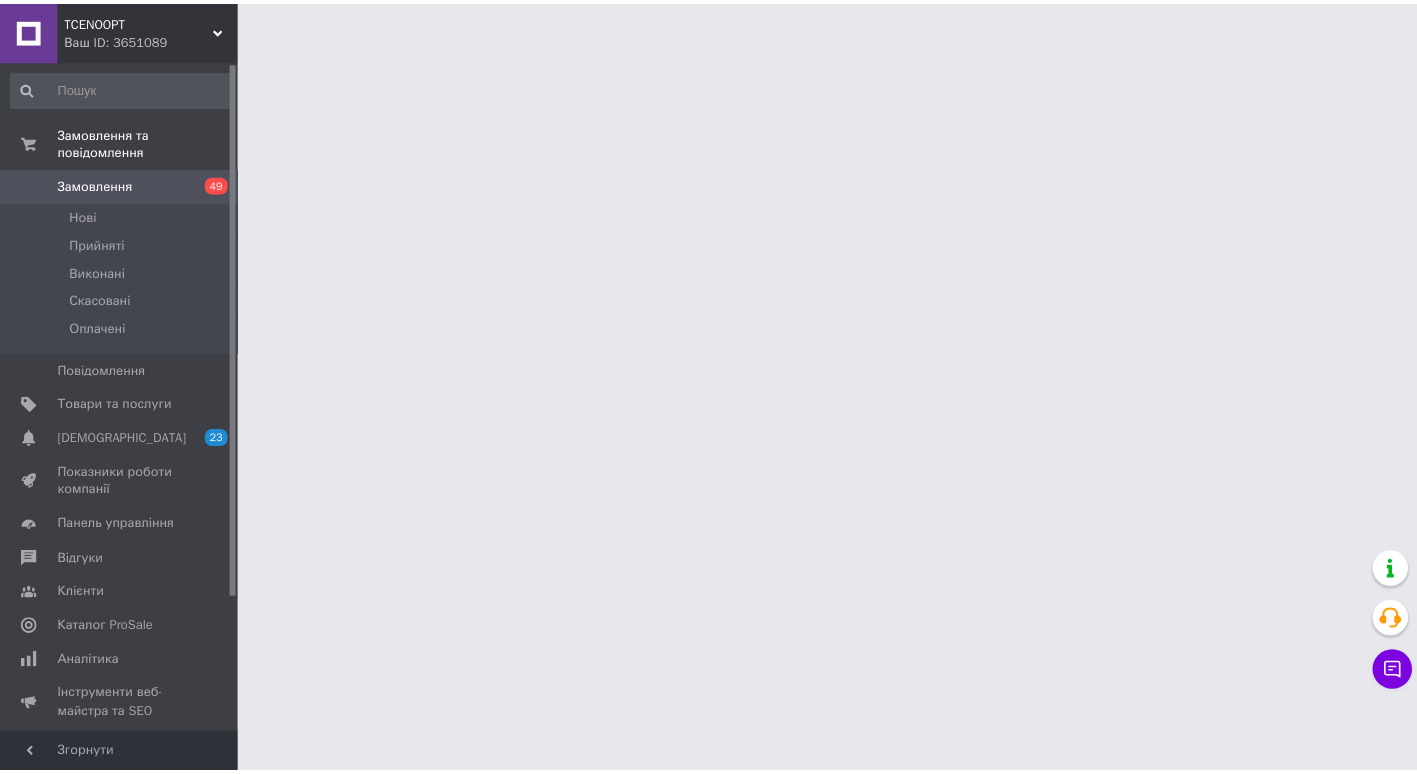 scroll, scrollTop: 0, scrollLeft: 0, axis: both 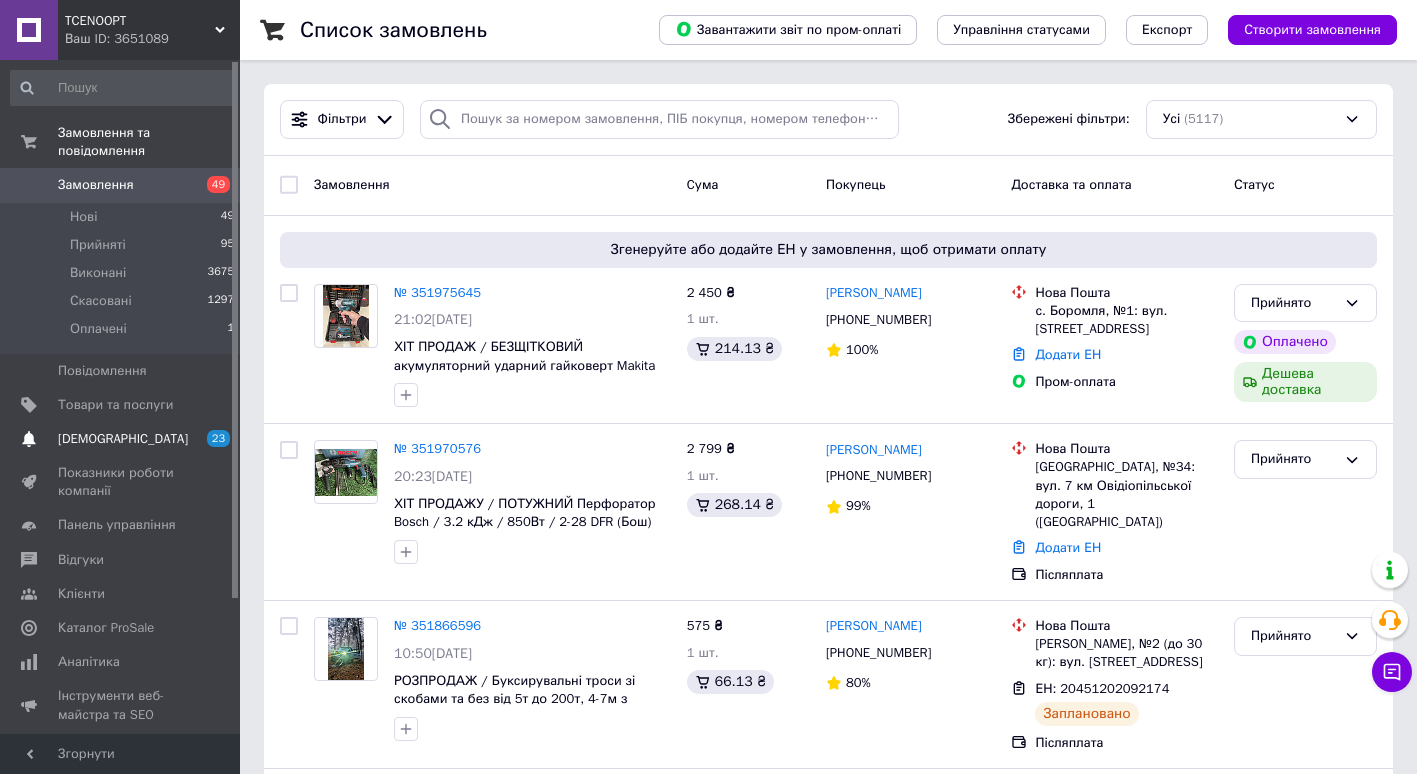 click on "[DEMOGRAPHIC_DATA] 23 0" at bounding box center [123, 439] 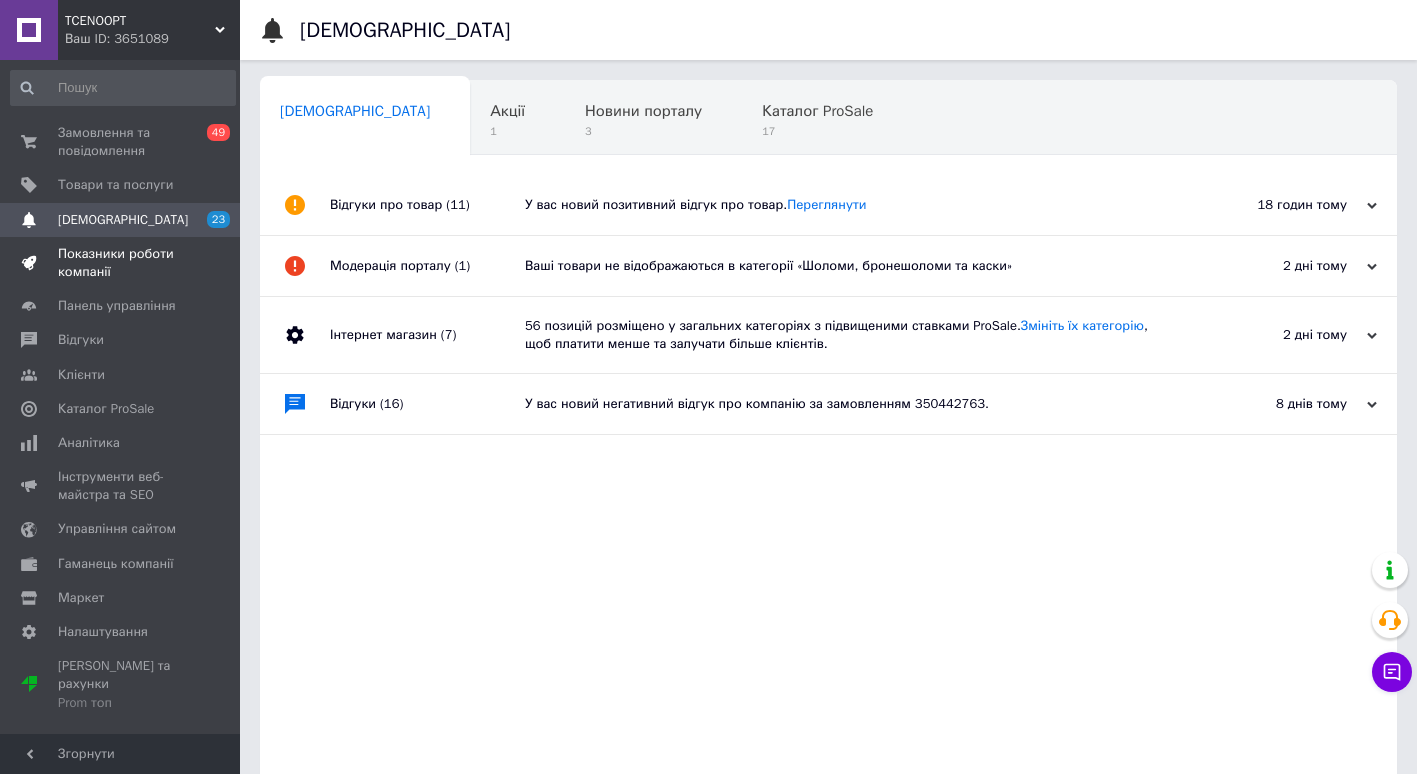 click on "Показники роботи компанії" at bounding box center [121, 263] 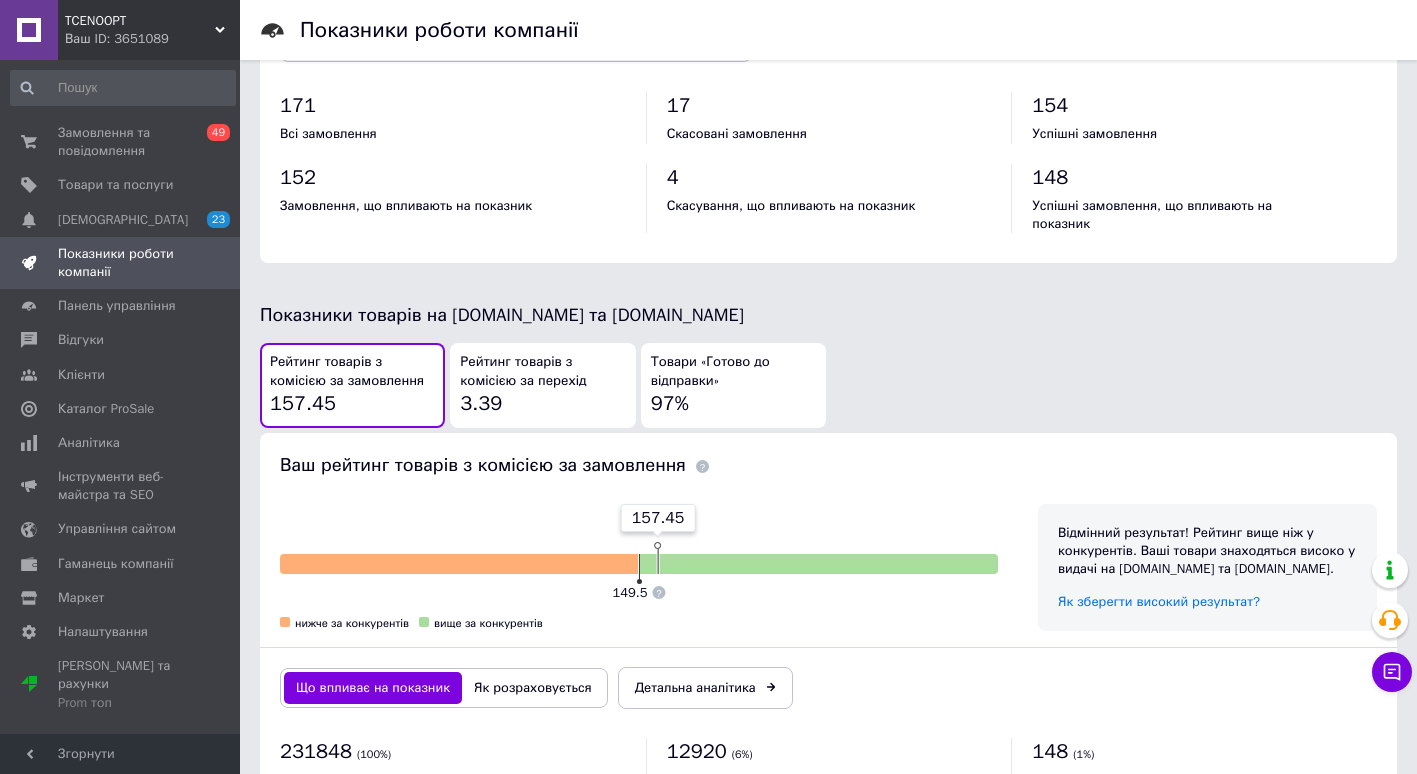 scroll, scrollTop: 900, scrollLeft: 0, axis: vertical 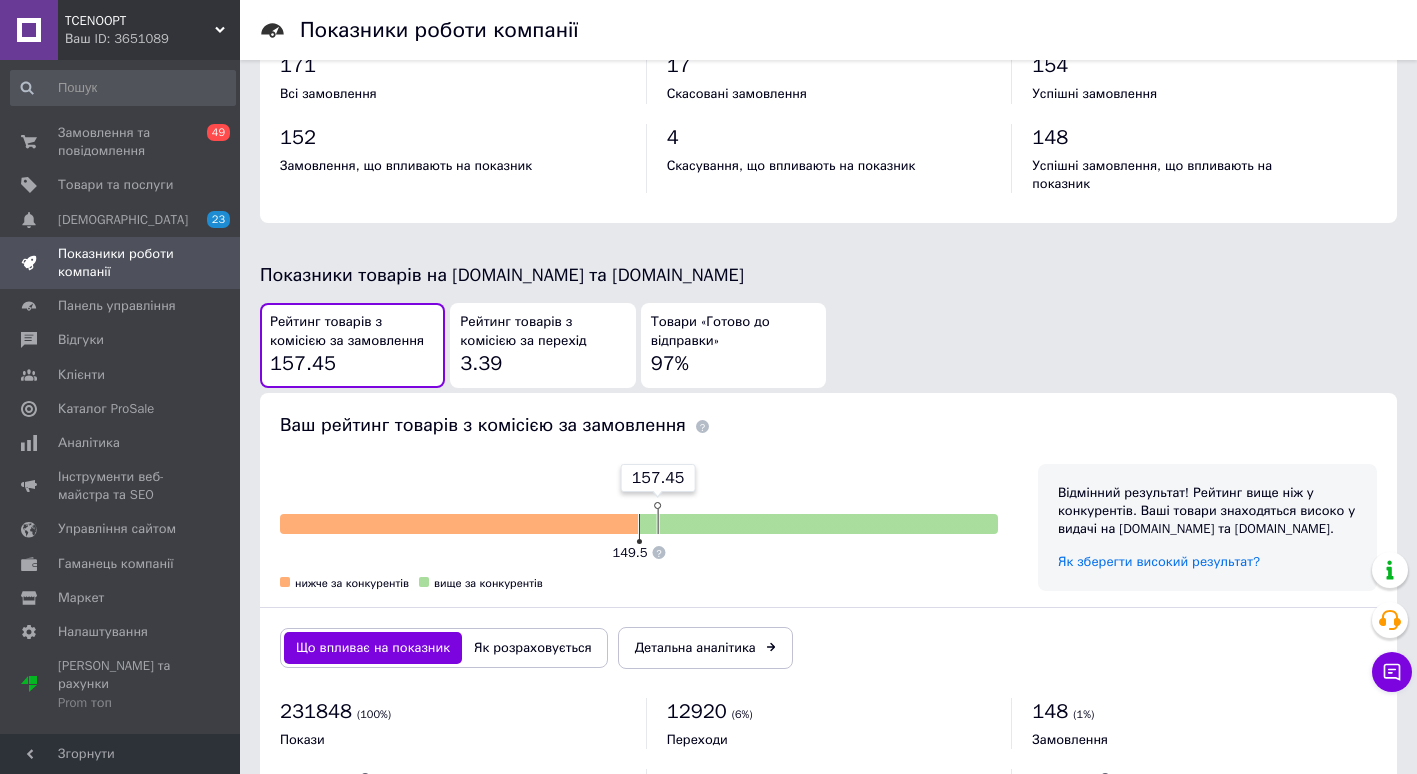 click on "Рейтинг товарів з комісією за перехід 3.39" at bounding box center (542, 345) 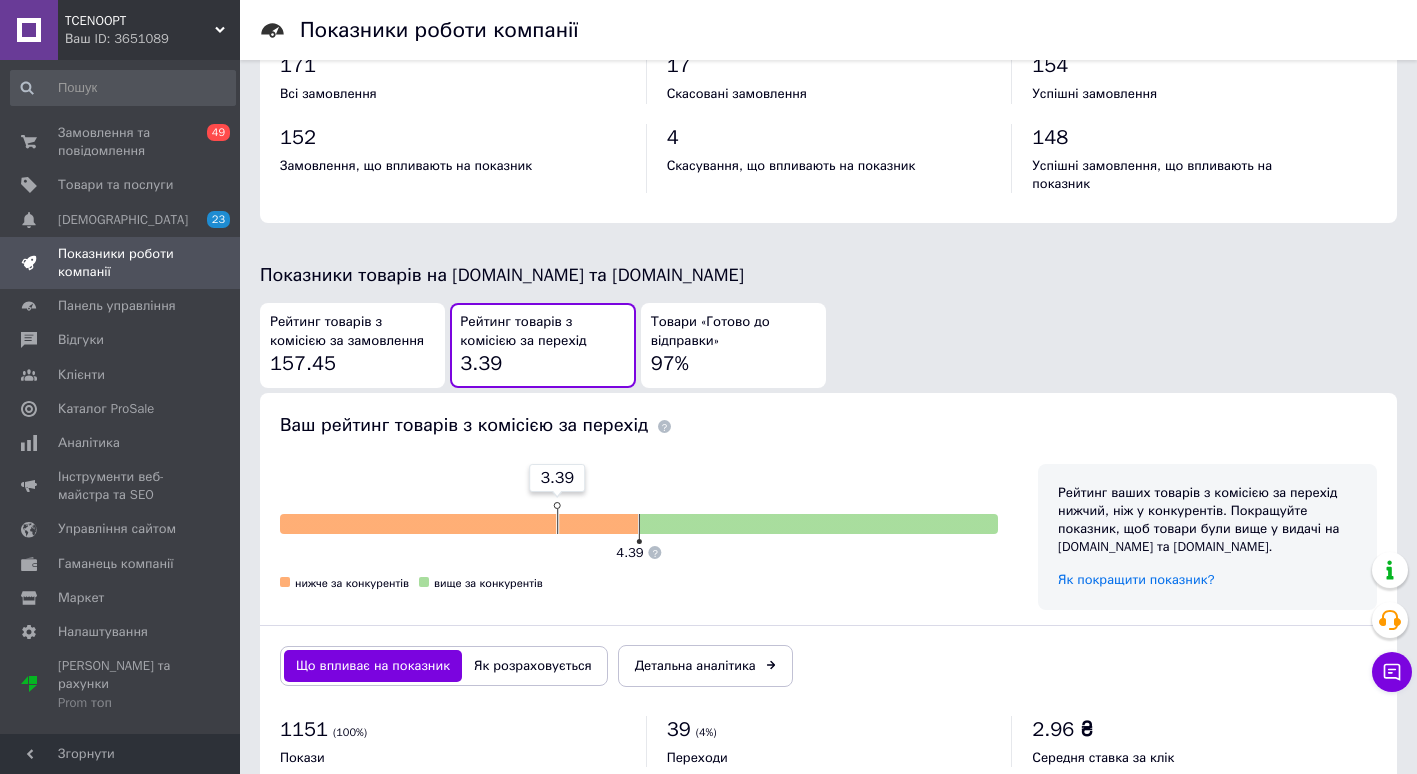 click on "Товари «Готово до відправки» 97%" at bounding box center (733, 345) 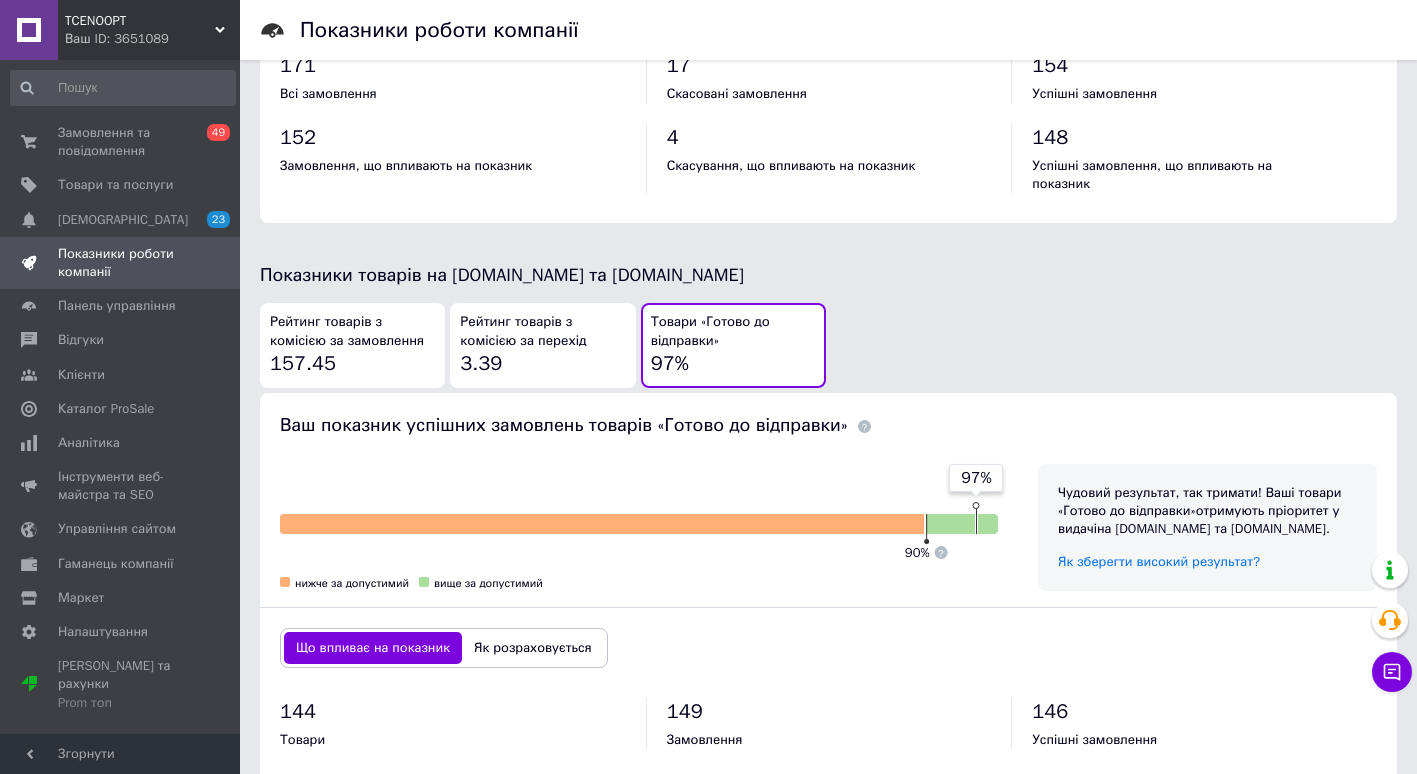 click on "Рейтинг товарів з комісією за замовлення" at bounding box center (352, 331) 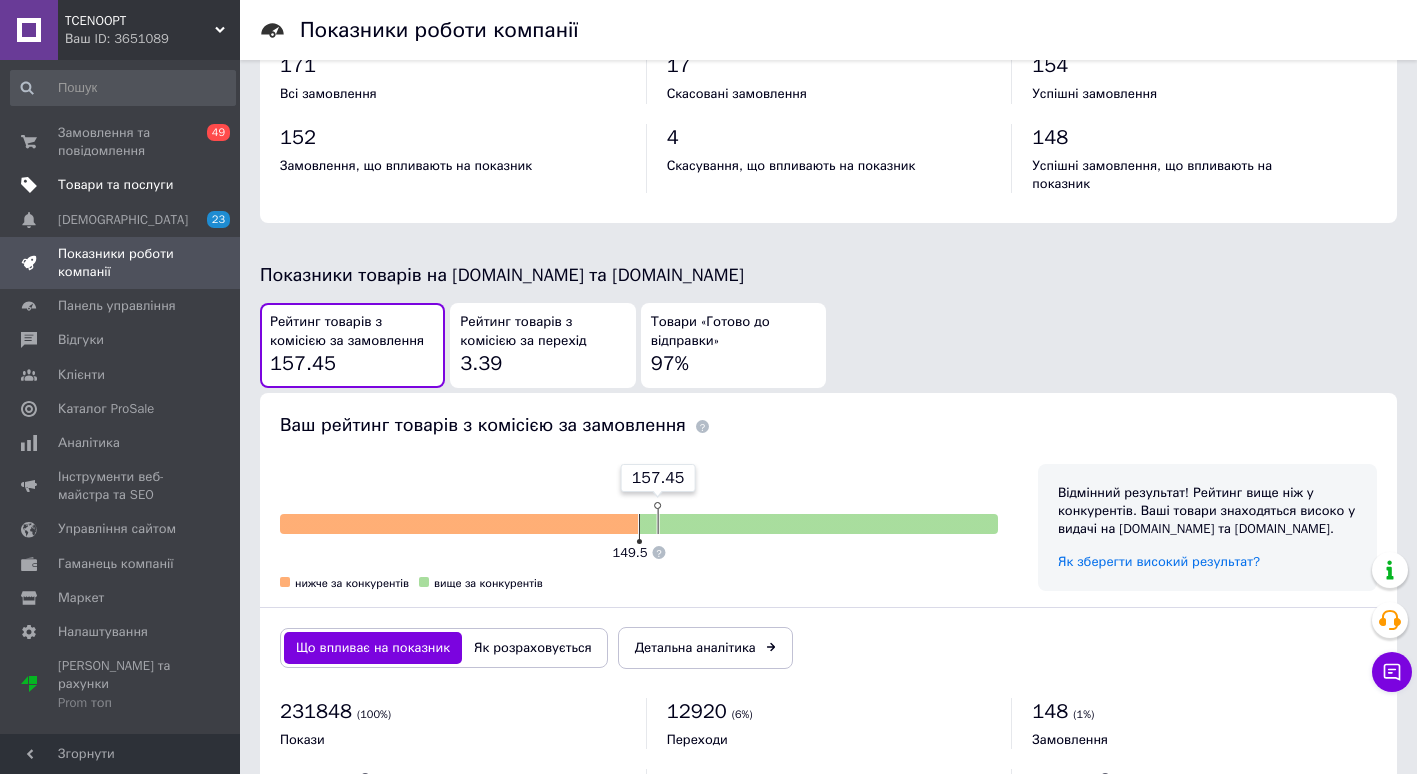 click on "Товари та послуги" at bounding box center (123, 185) 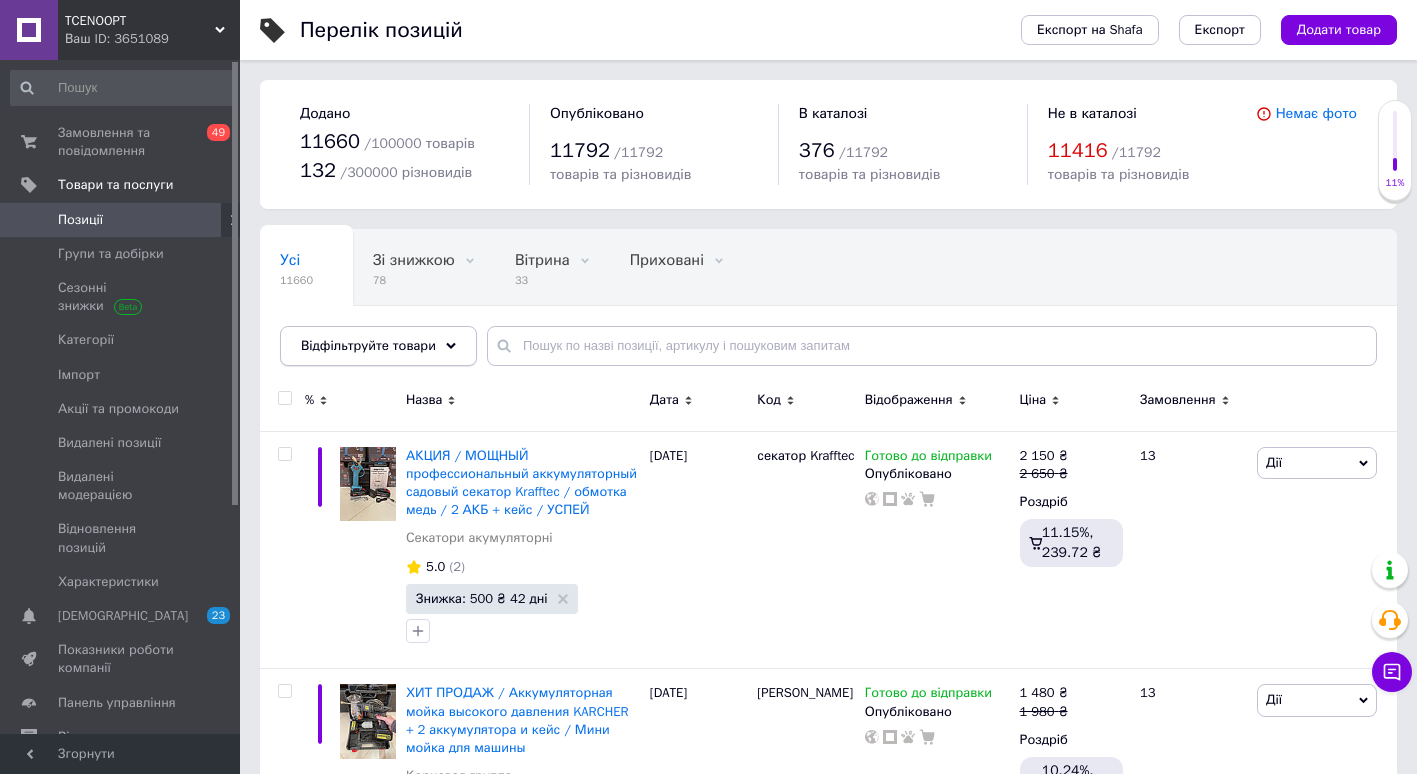 click on "Відфільтруйте товари" at bounding box center [368, 345] 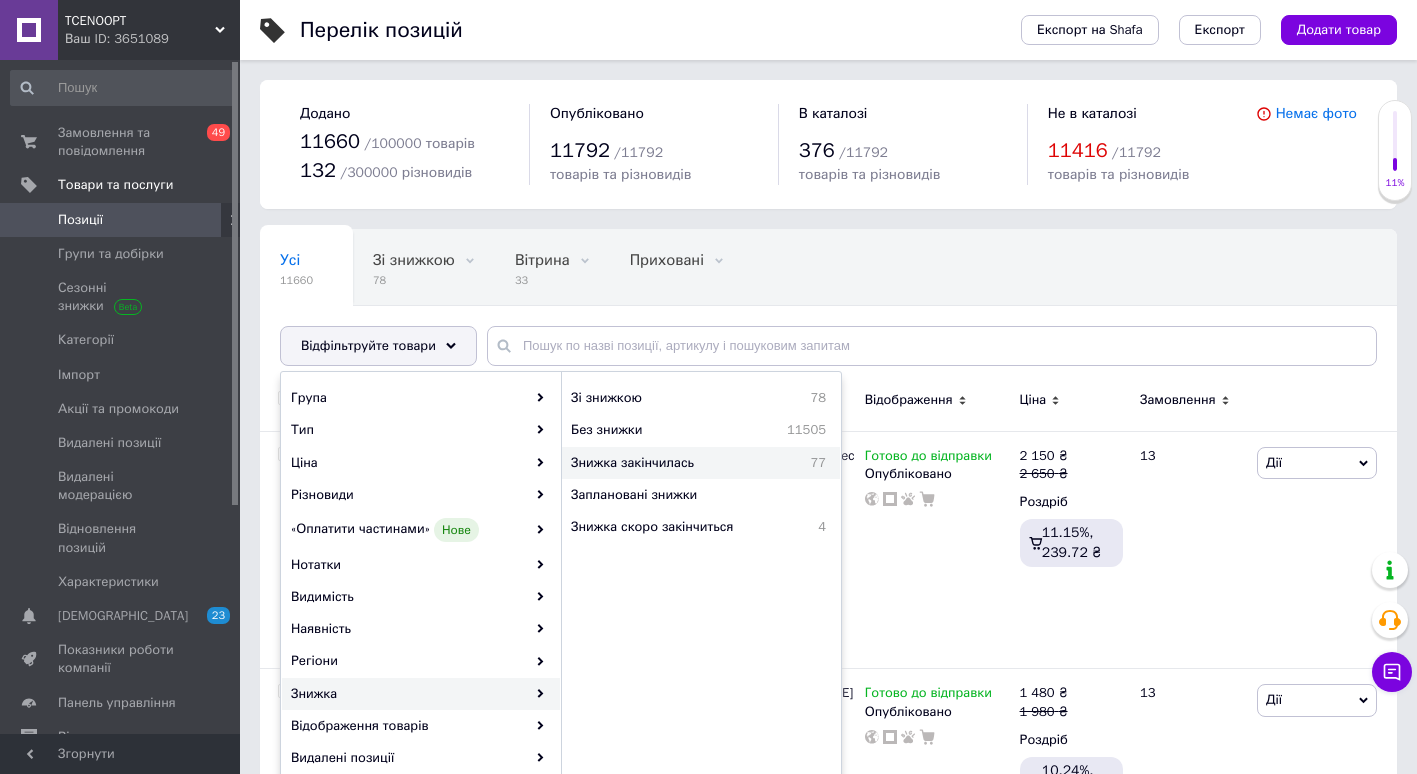 click on "Знижка закінчилась  77" at bounding box center (701, 463) 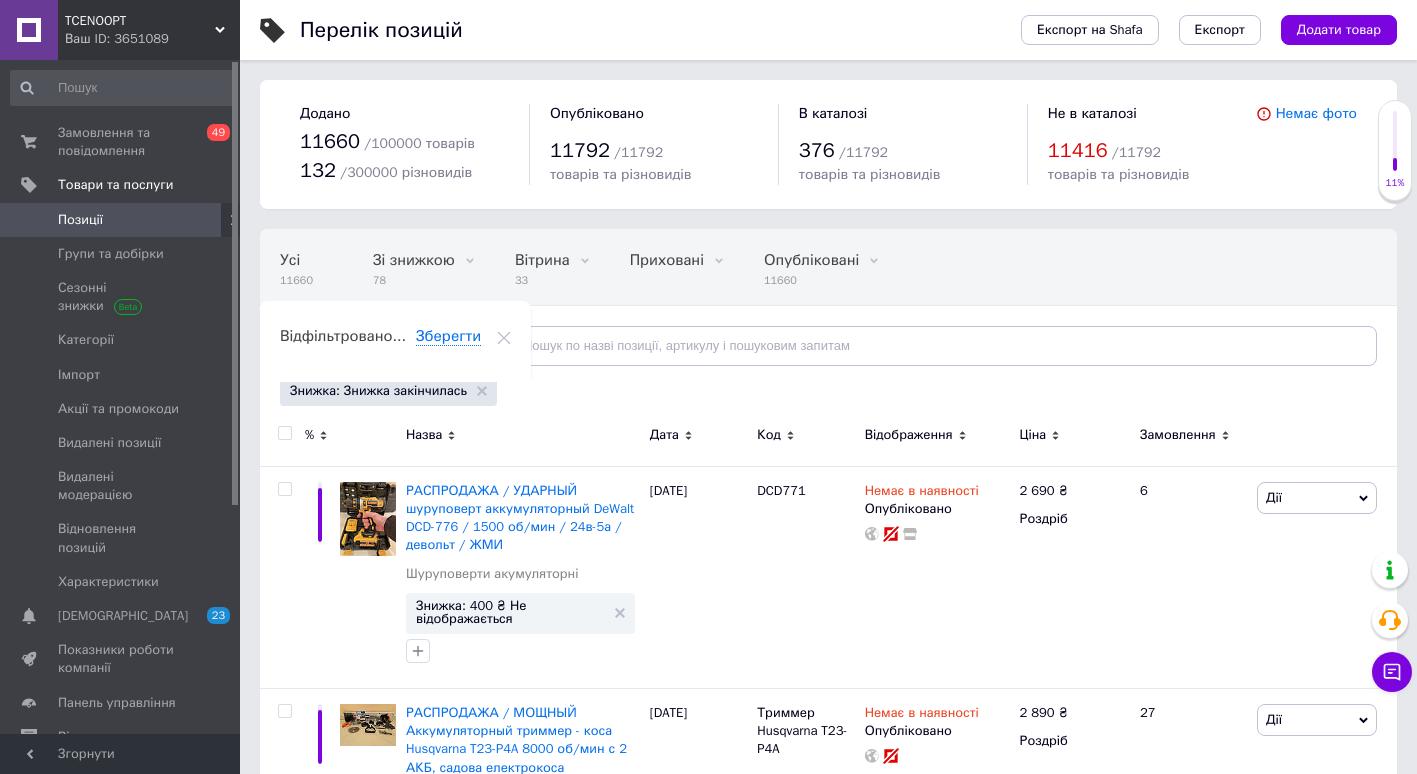 click on "Відфільтруйте товари" at bounding box center [368, 345] 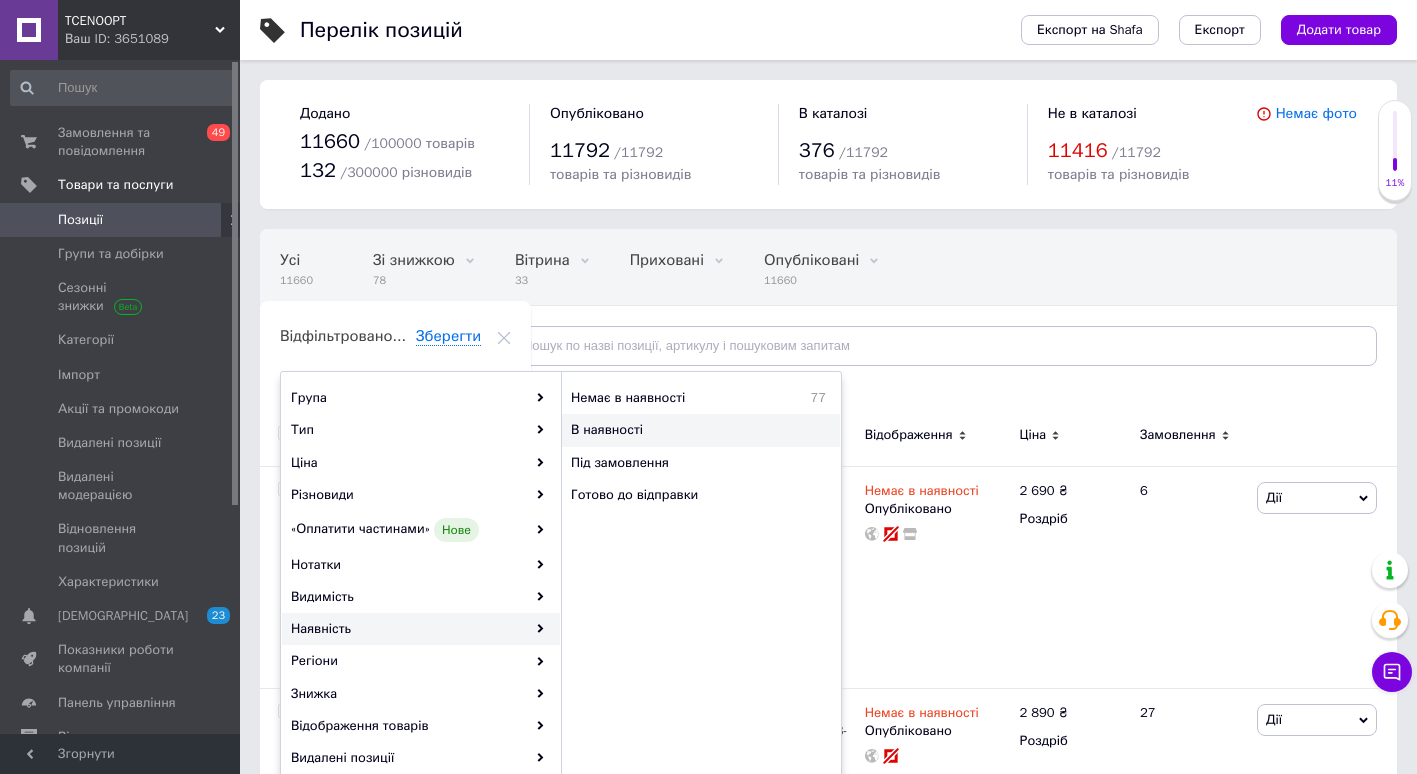 click on "В наявності" at bounding box center (683, 430) 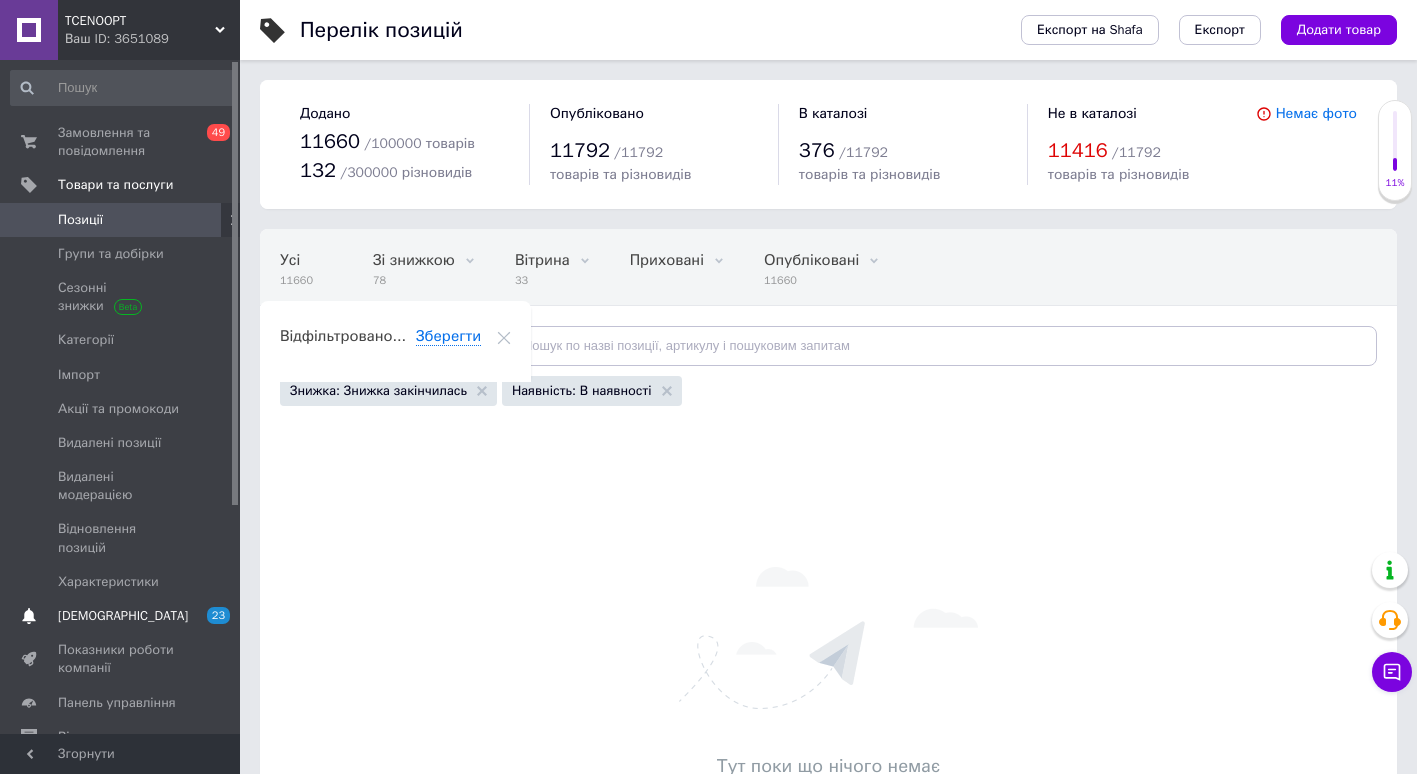 click on "[DEMOGRAPHIC_DATA]" at bounding box center (123, 616) 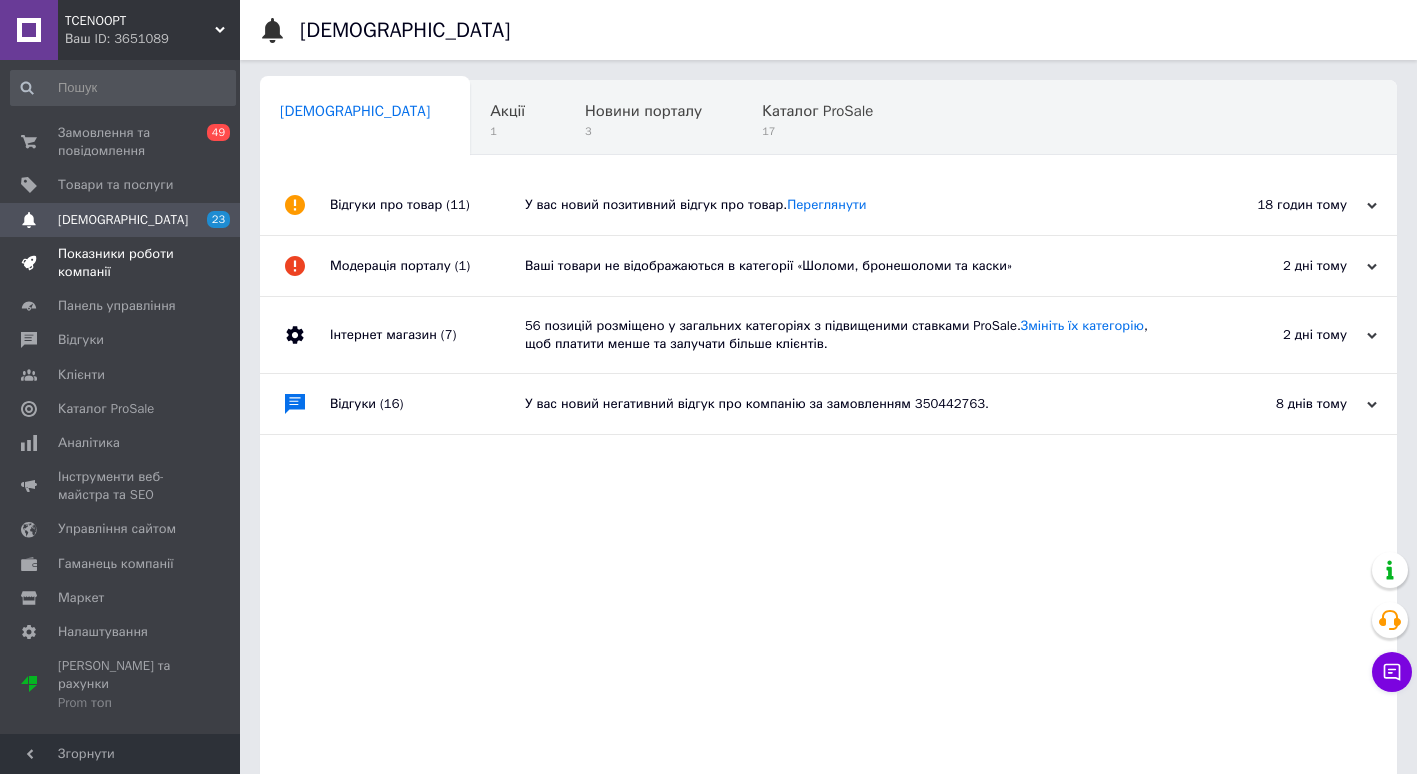 click on "Показники роботи компанії" at bounding box center [123, 263] 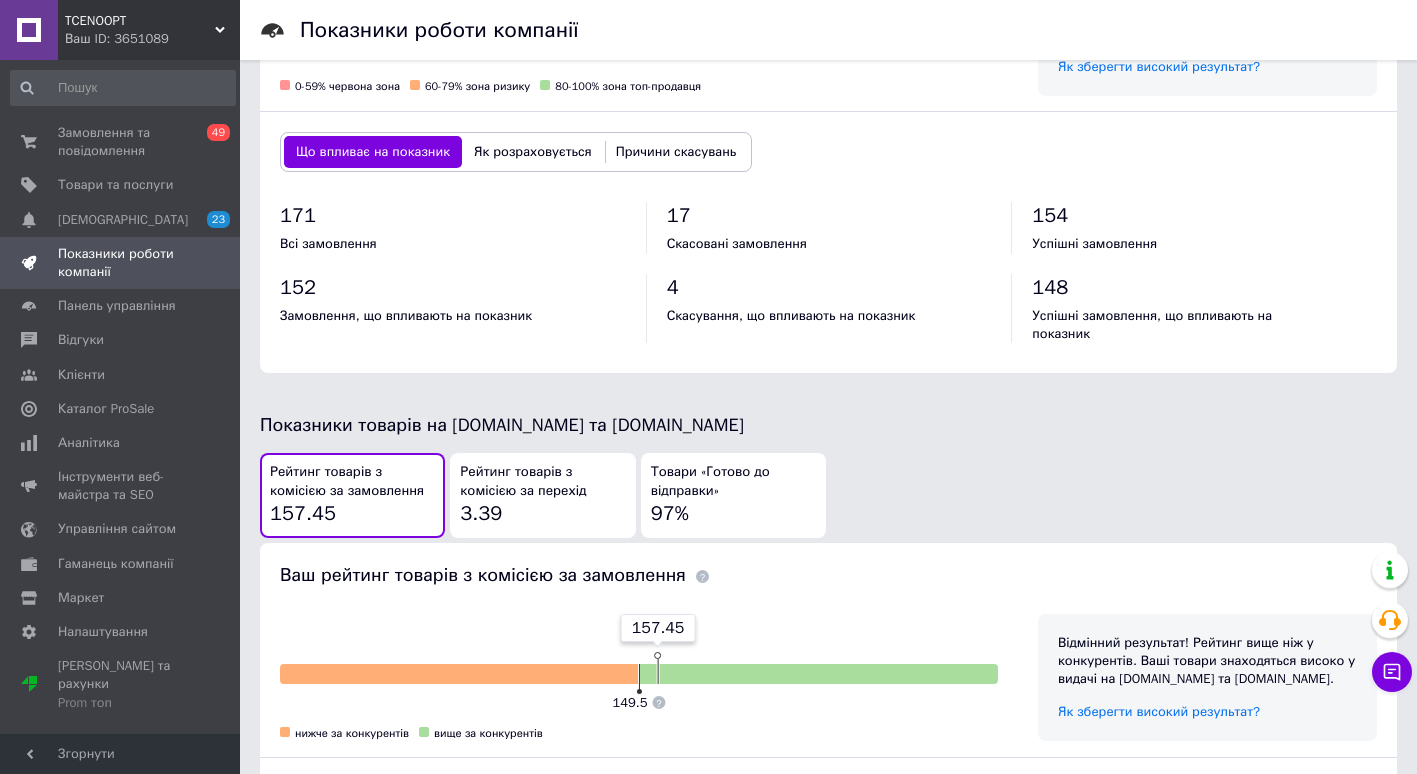 scroll, scrollTop: 800, scrollLeft: 0, axis: vertical 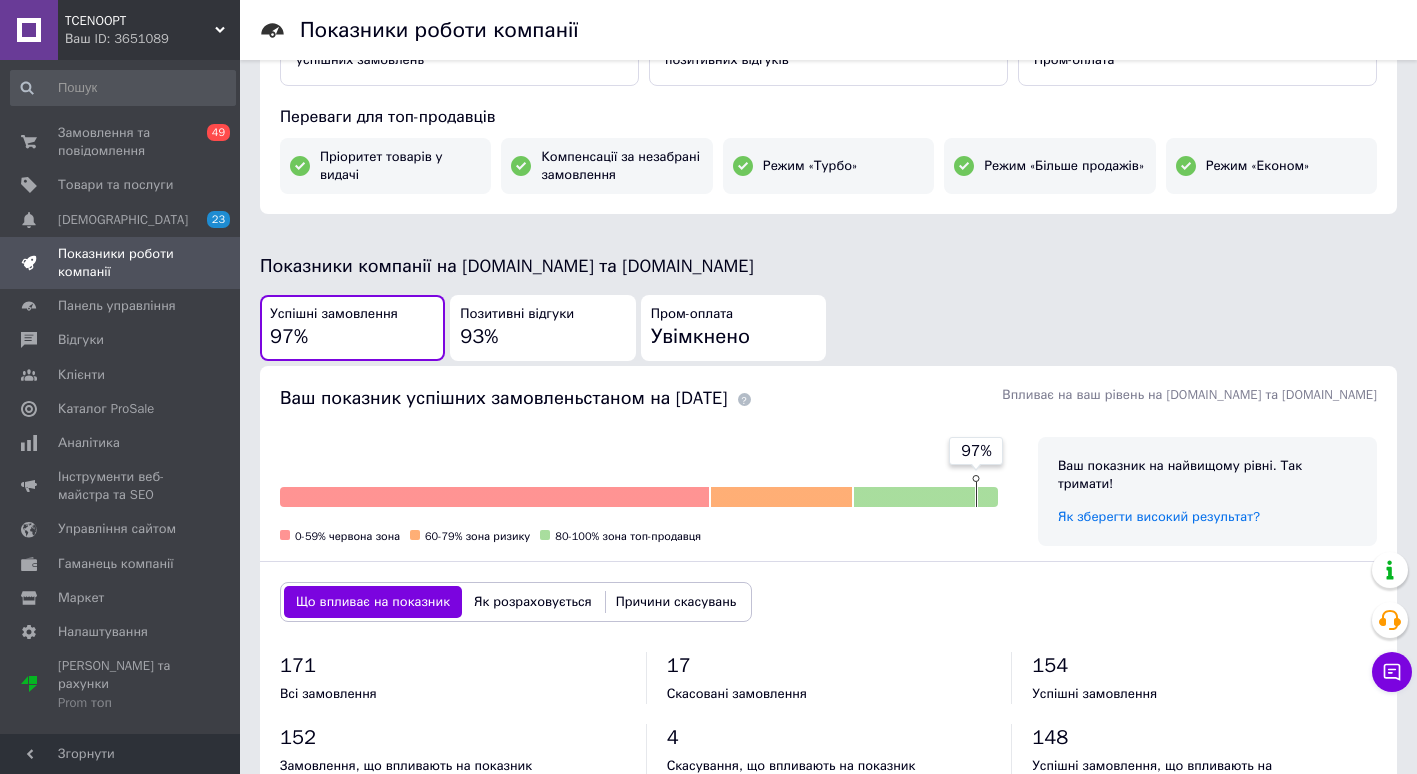 click on "Позитивні відгуки" at bounding box center (517, 314) 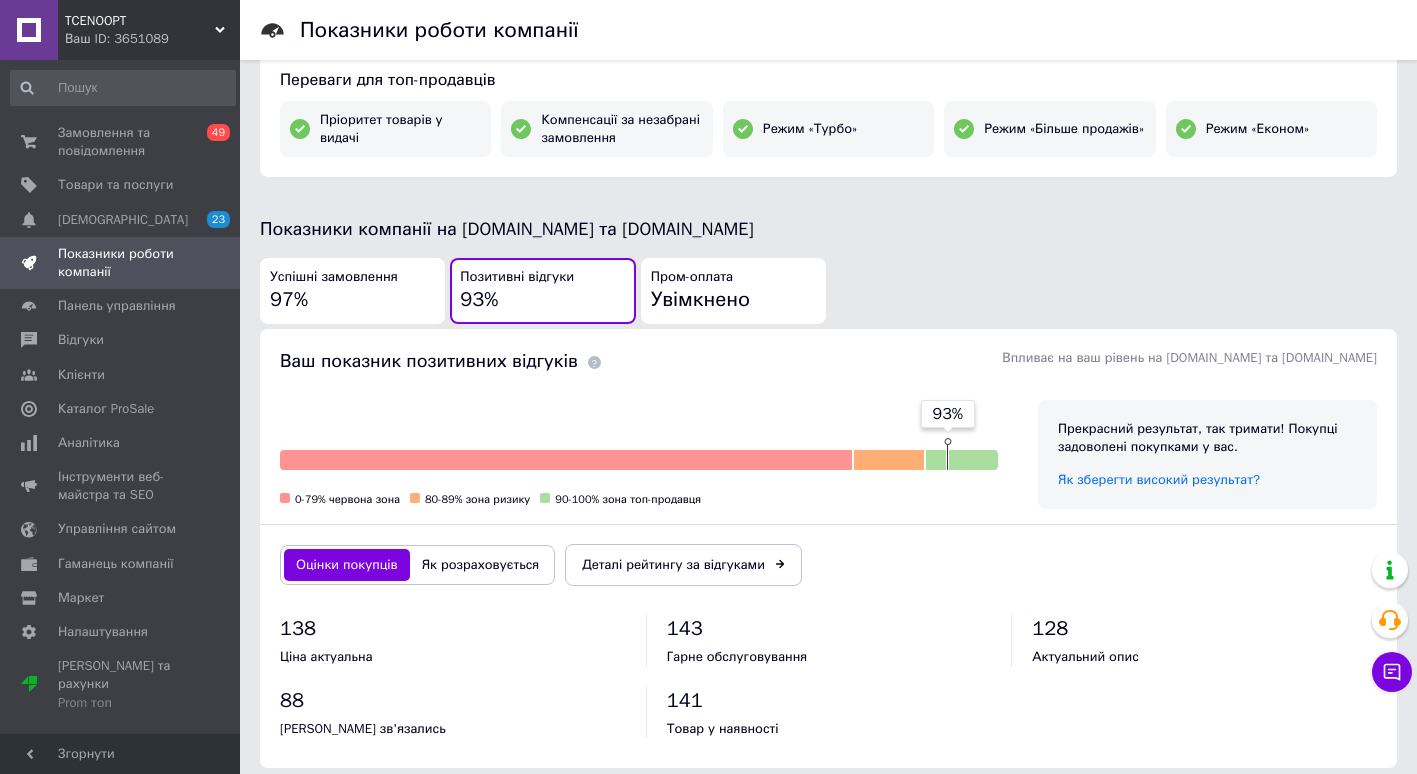 scroll, scrollTop: 500, scrollLeft: 0, axis: vertical 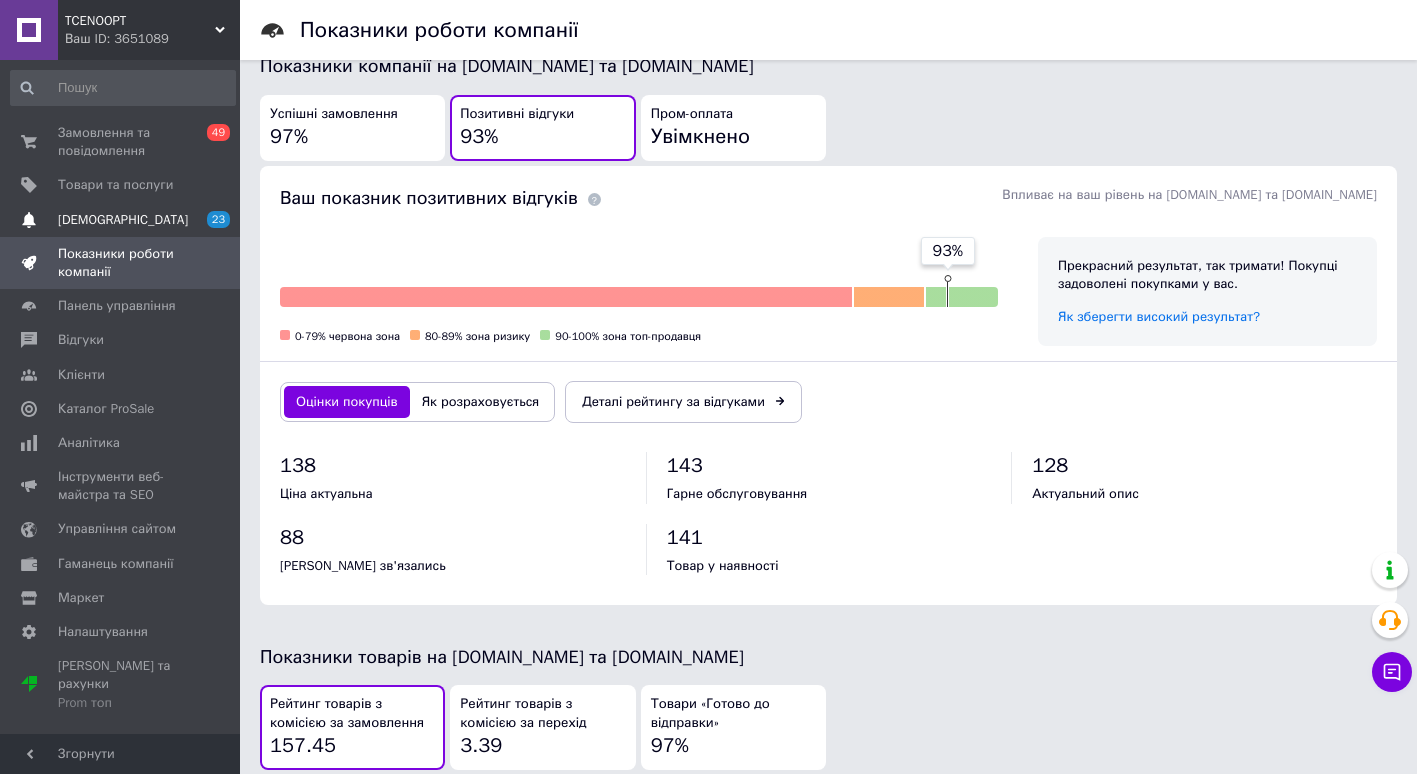click on "[DEMOGRAPHIC_DATA]" at bounding box center [123, 220] 